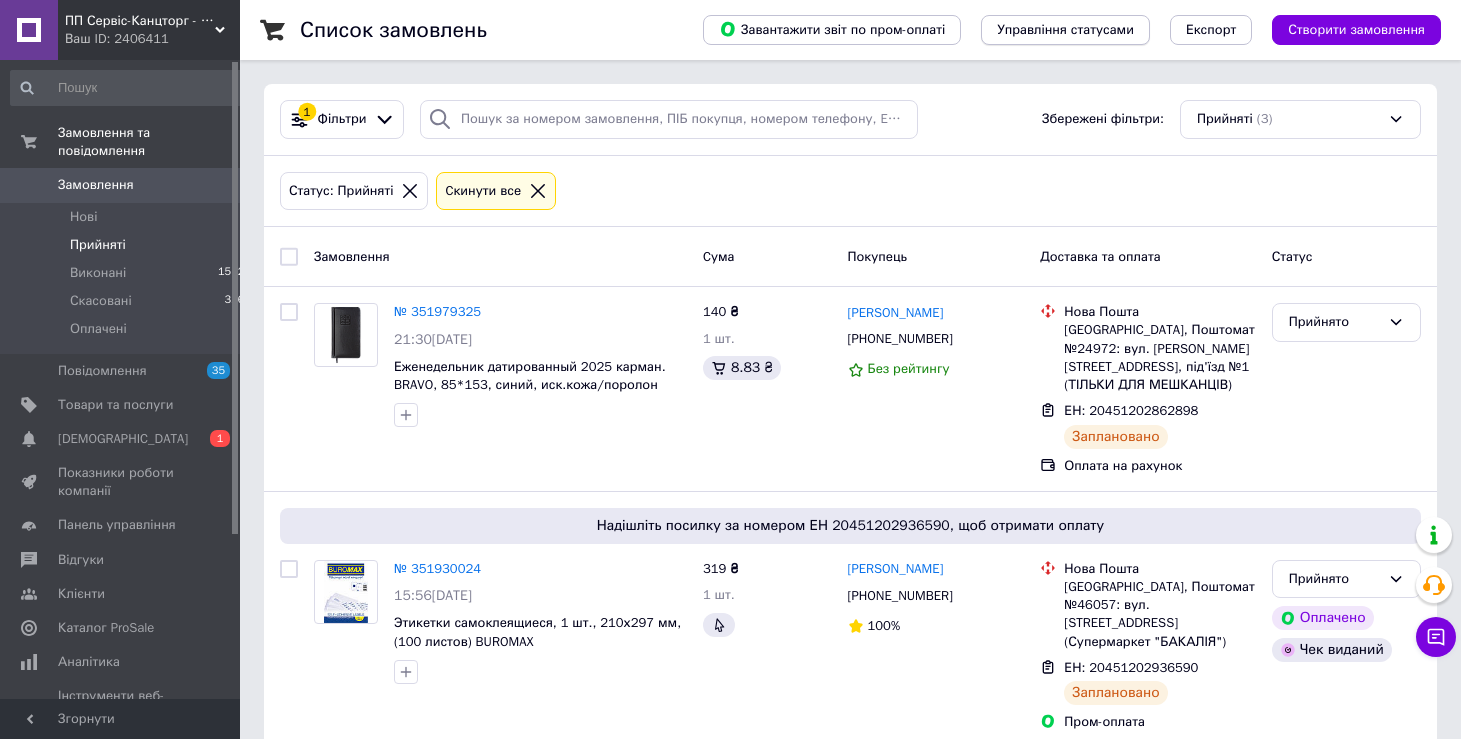 scroll, scrollTop: 0, scrollLeft: 0, axis: both 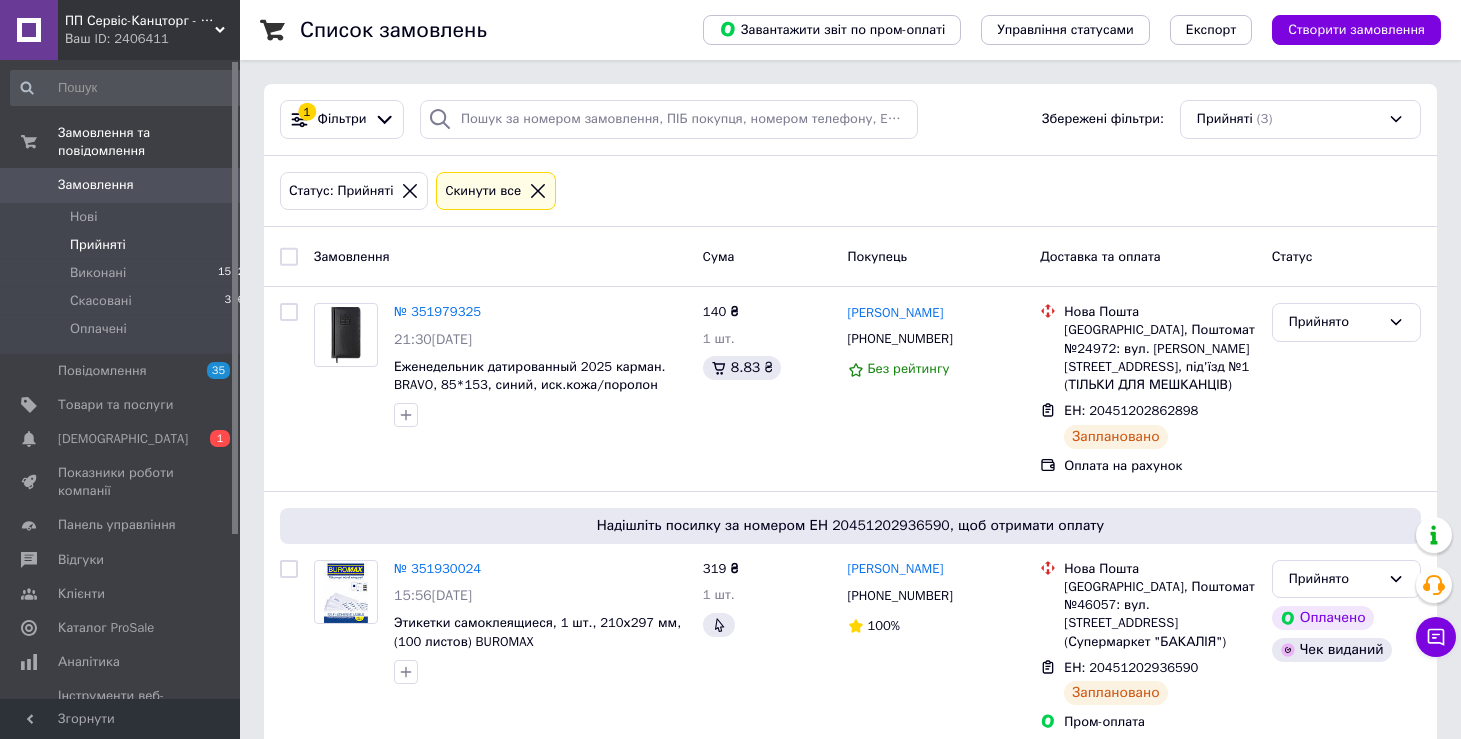 drag, startPoint x: 505, startPoint y: 296, endPoint x: 506, endPoint y: 286, distance: 10.049875 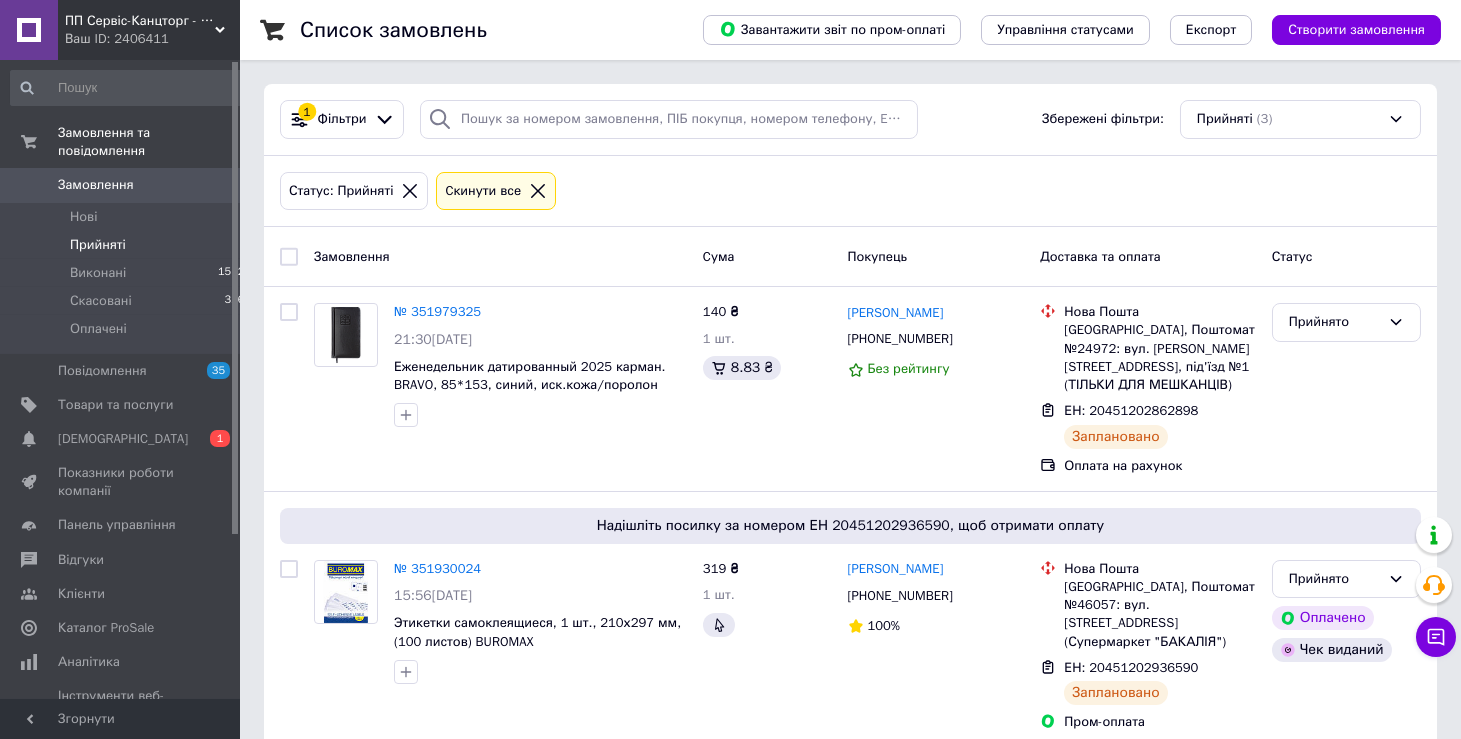 click on "Прийняті" at bounding box center [98, 245] 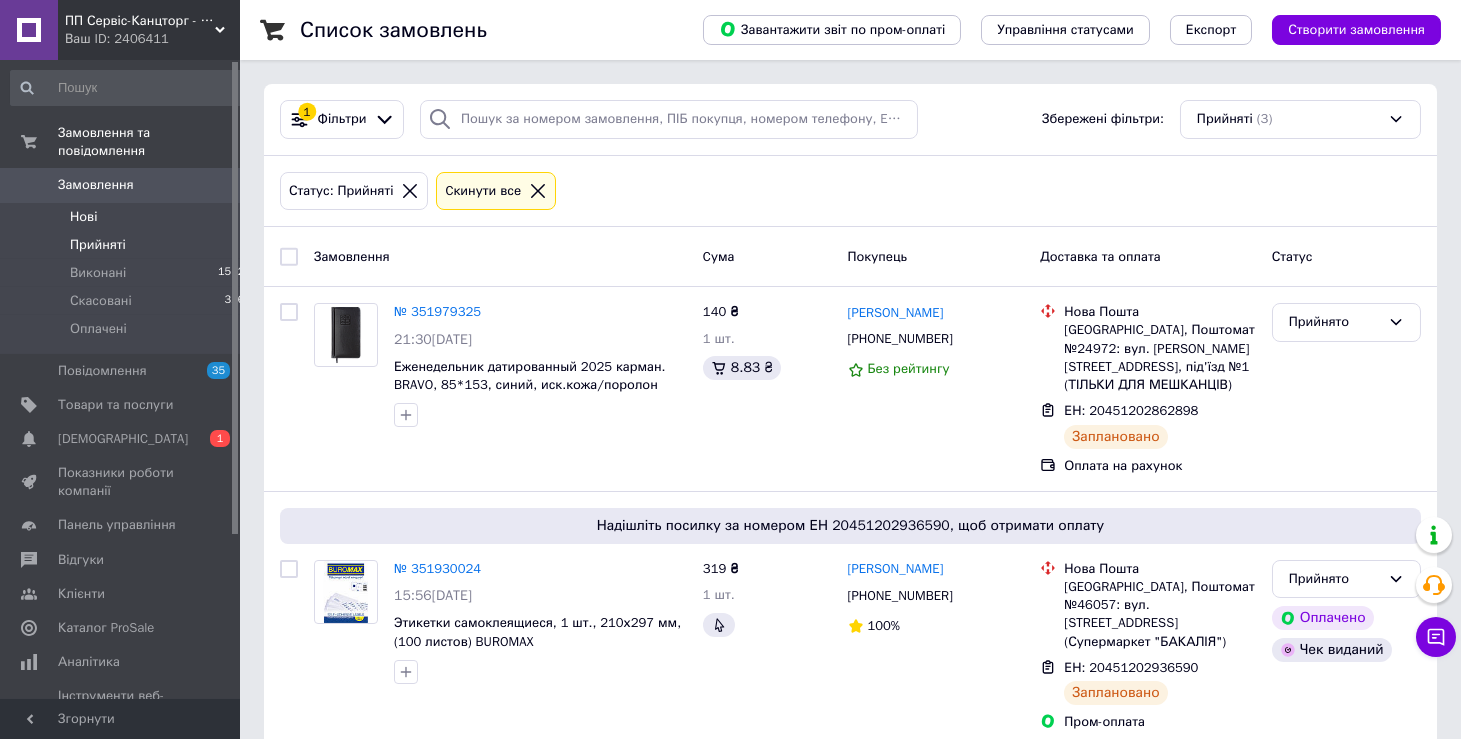 click on "Нові" at bounding box center [83, 217] 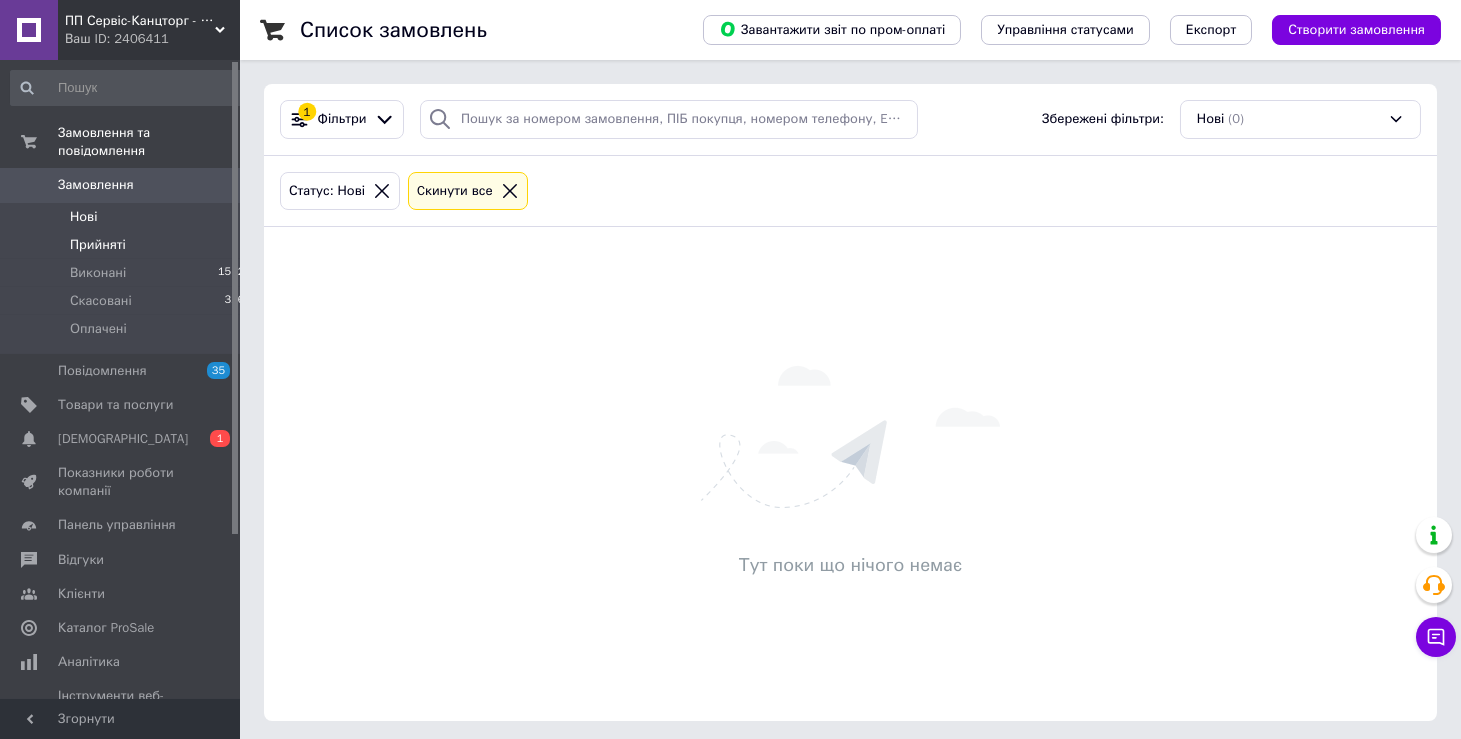 click on "Прийняті" at bounding box center (98, 245) 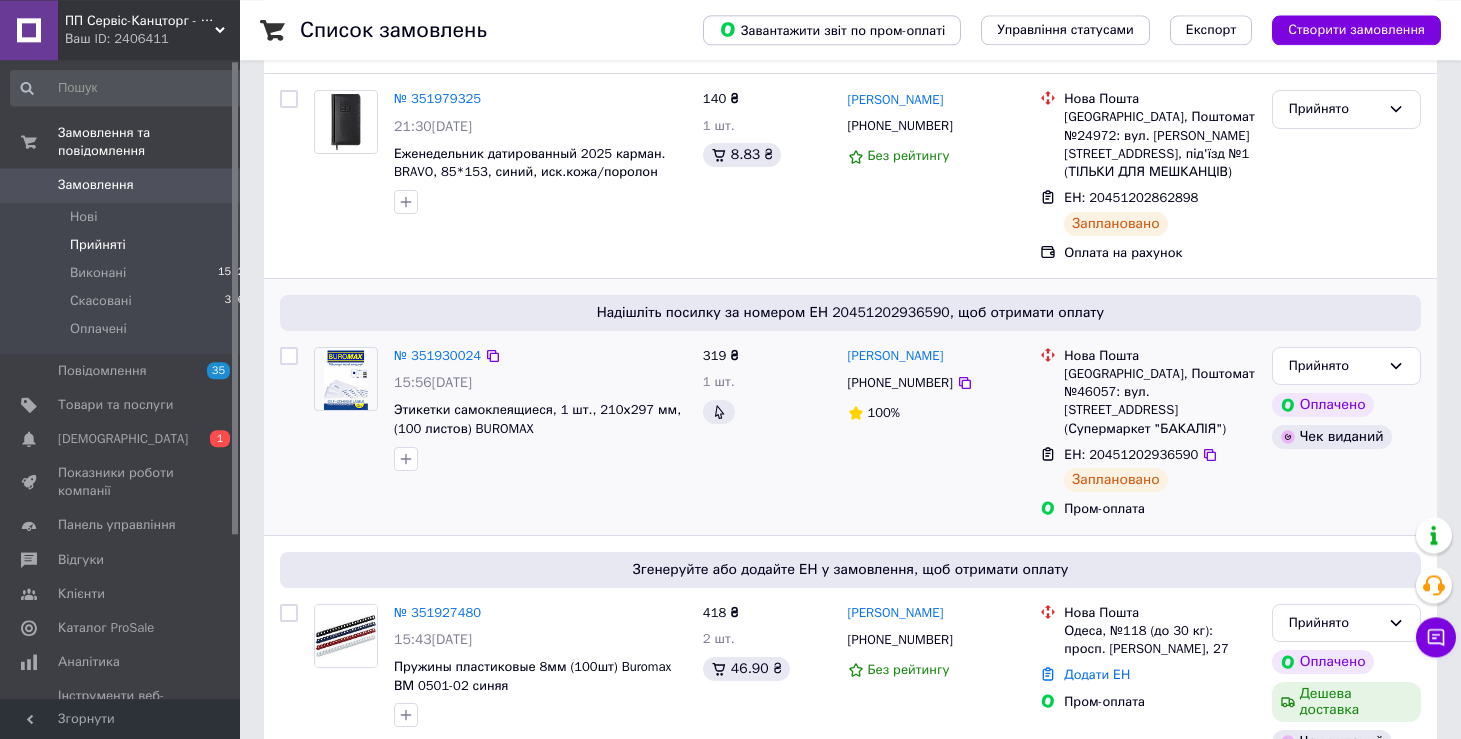 scroll, scrollTop: 214, scrollLeft: 0, axis: vertical 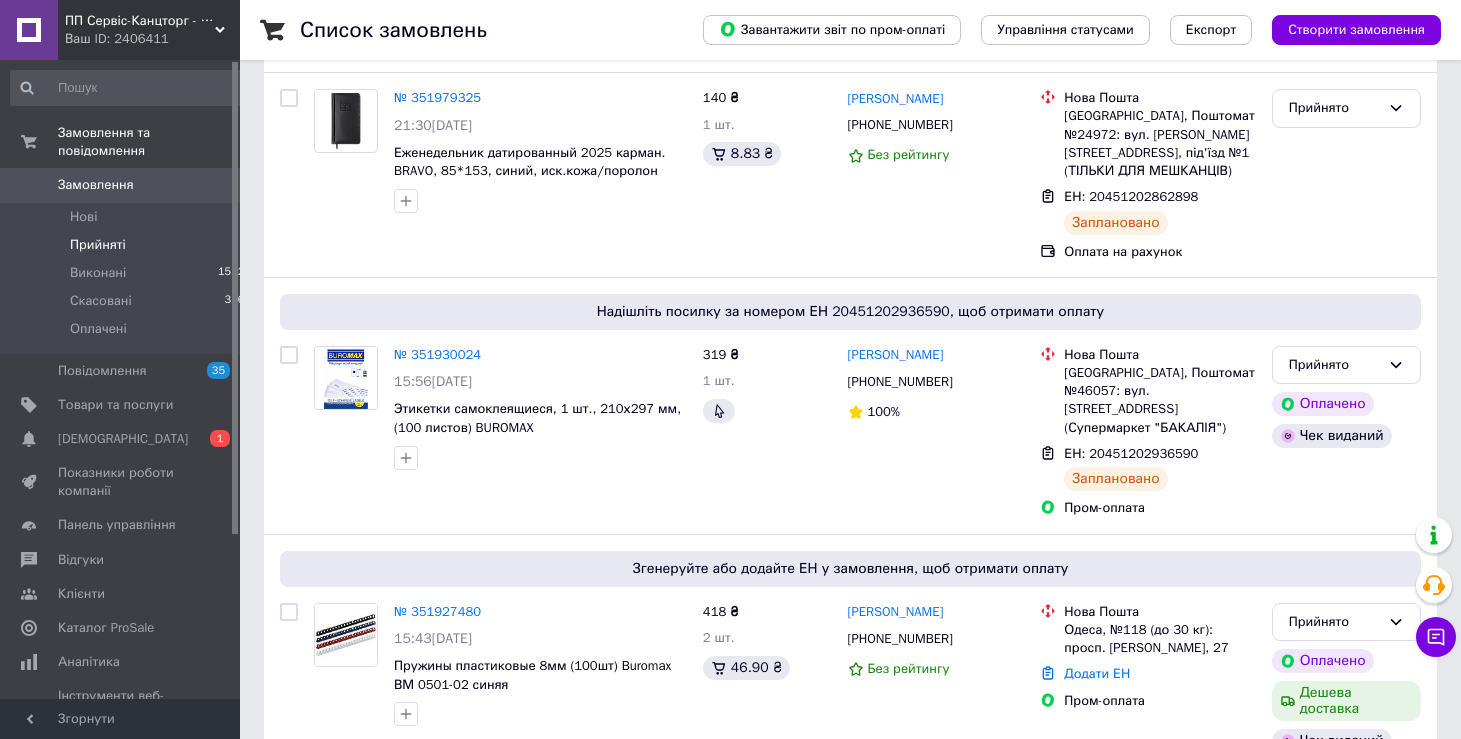 click on "Прийняті" at bounding box center [98, 245] 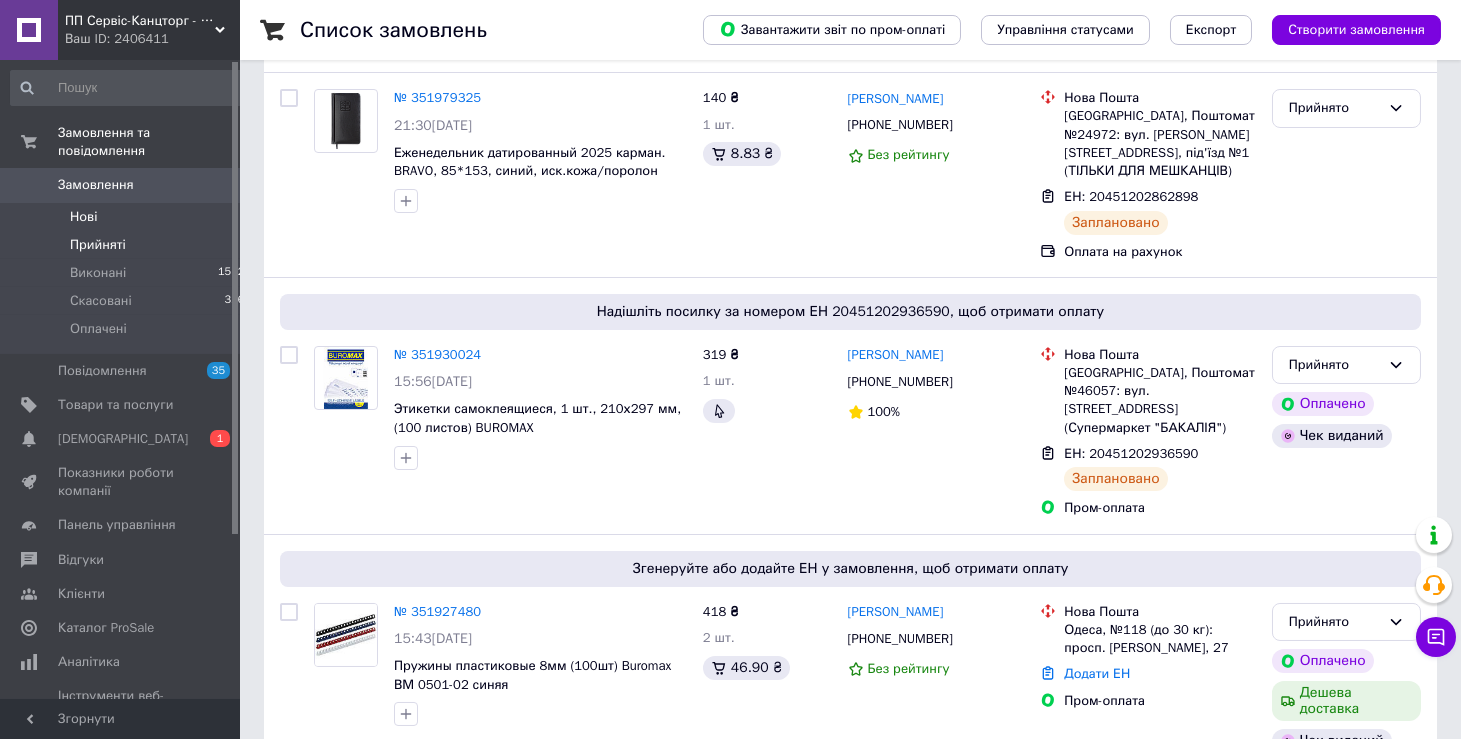 click on "Нові" at bounding box center [83, 217] 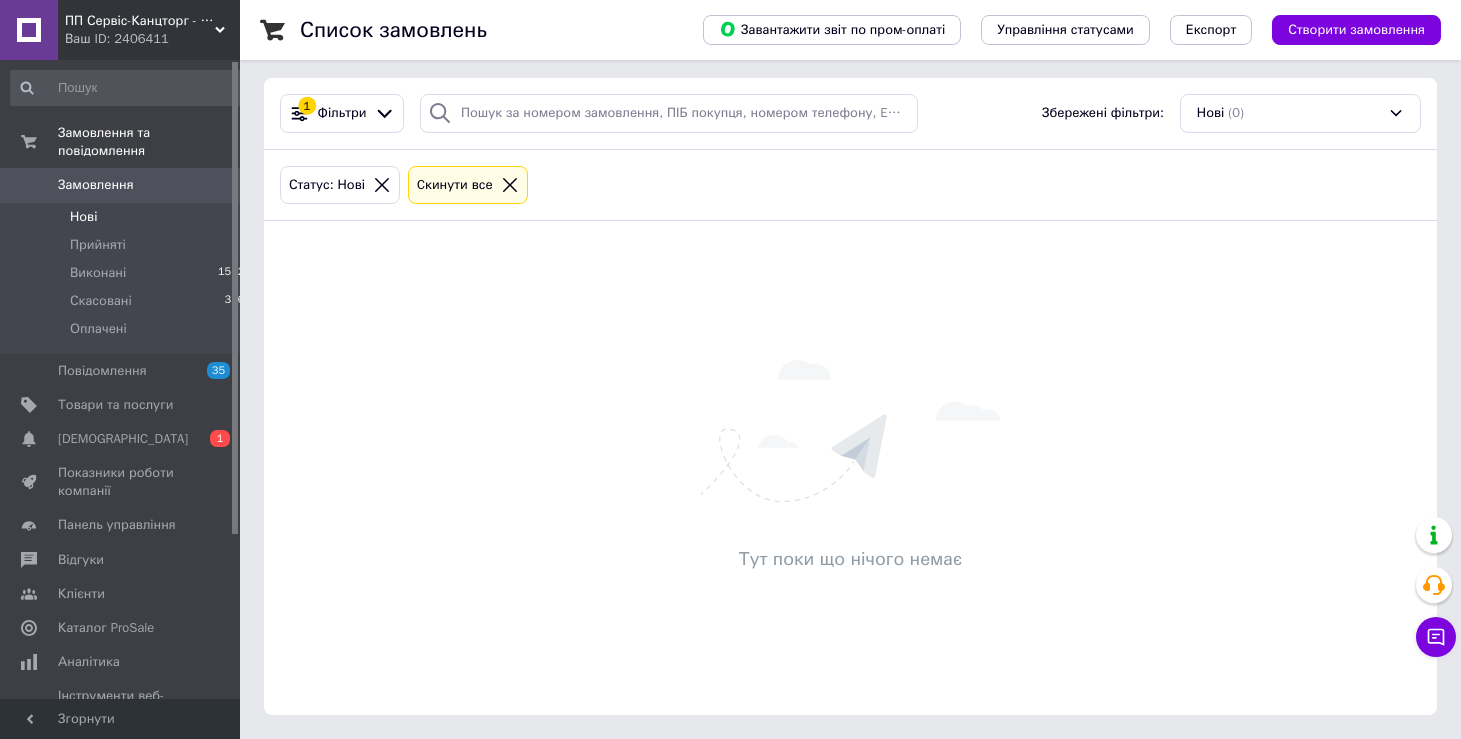 scroll, scrollTop: 0, scrollLeft: 0, axis: both 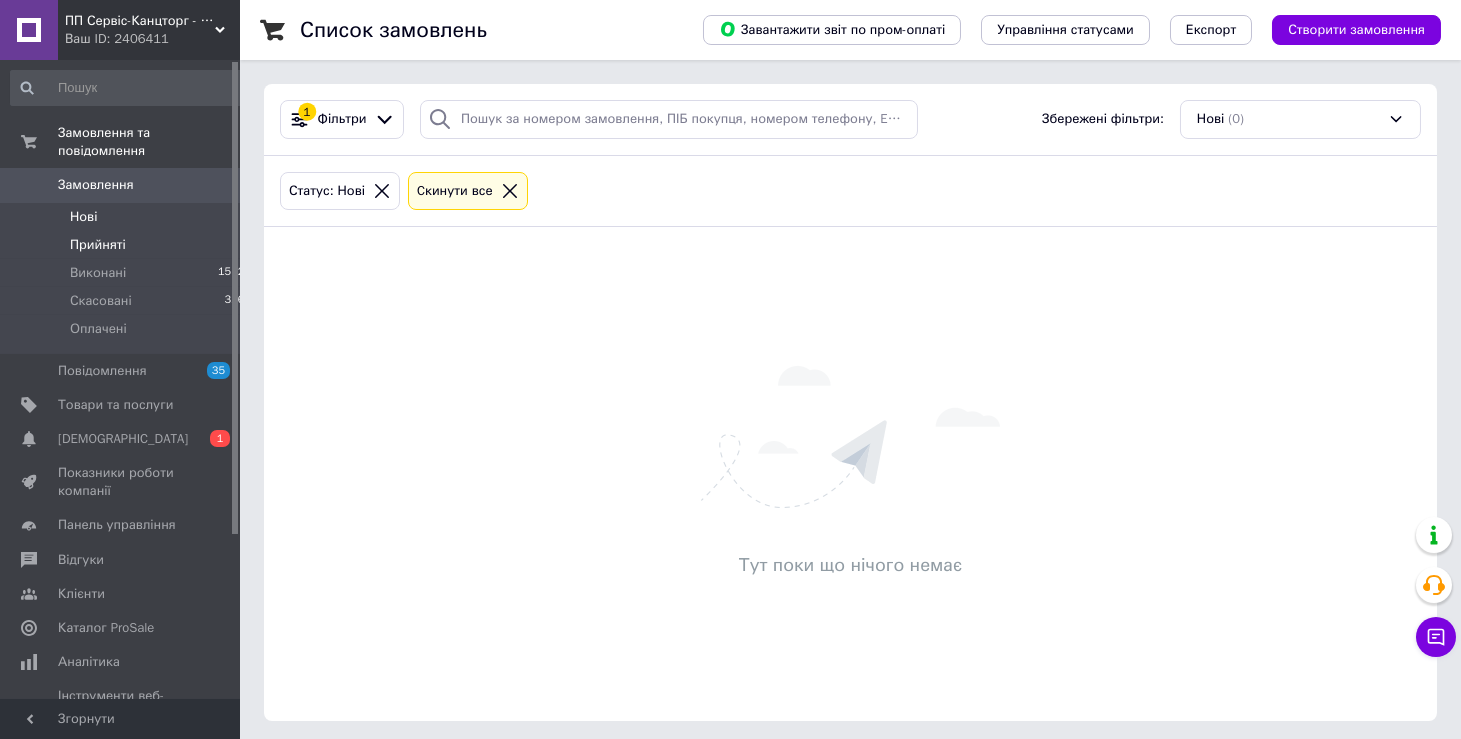 click on "Прийняті" at bounding box center [98, 245] 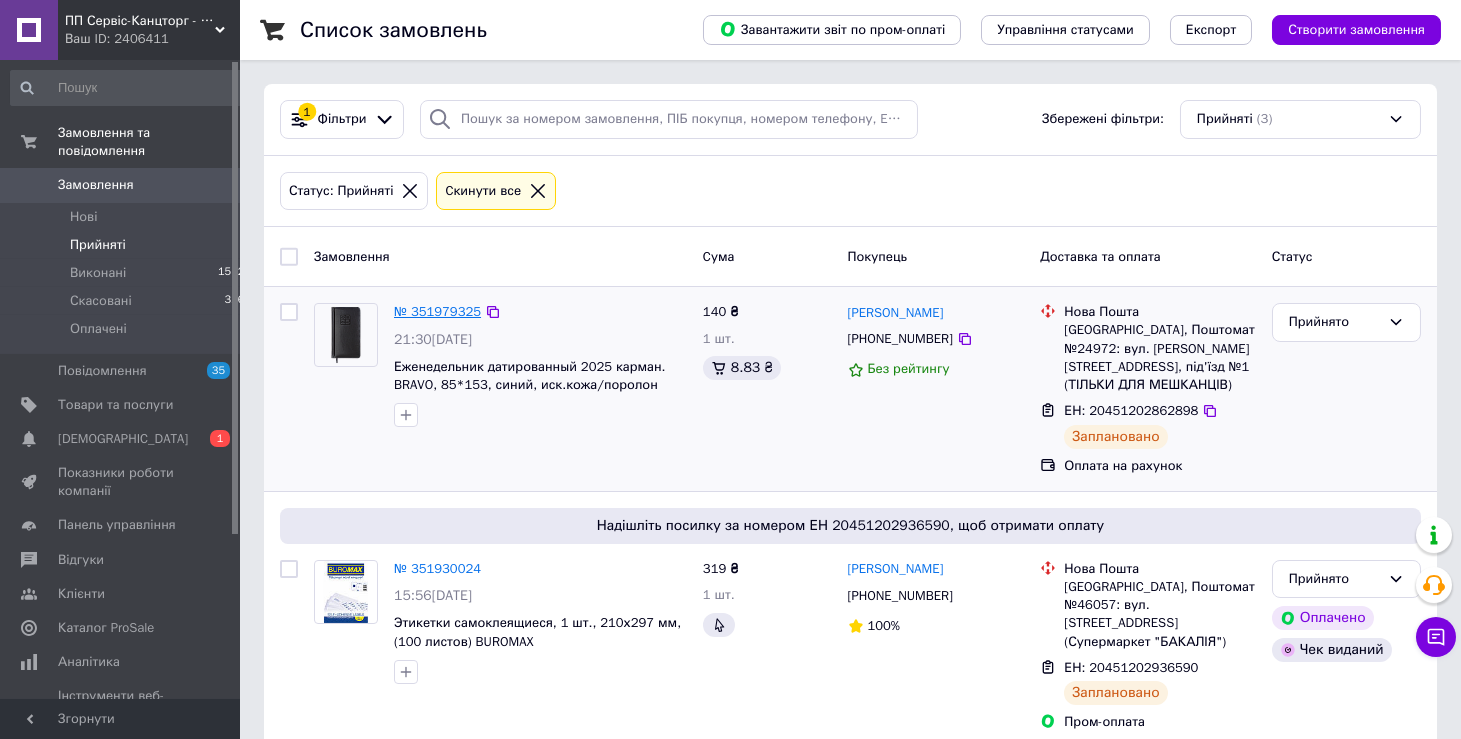 click on "№ 351979325" at bounding box center (437, 311) 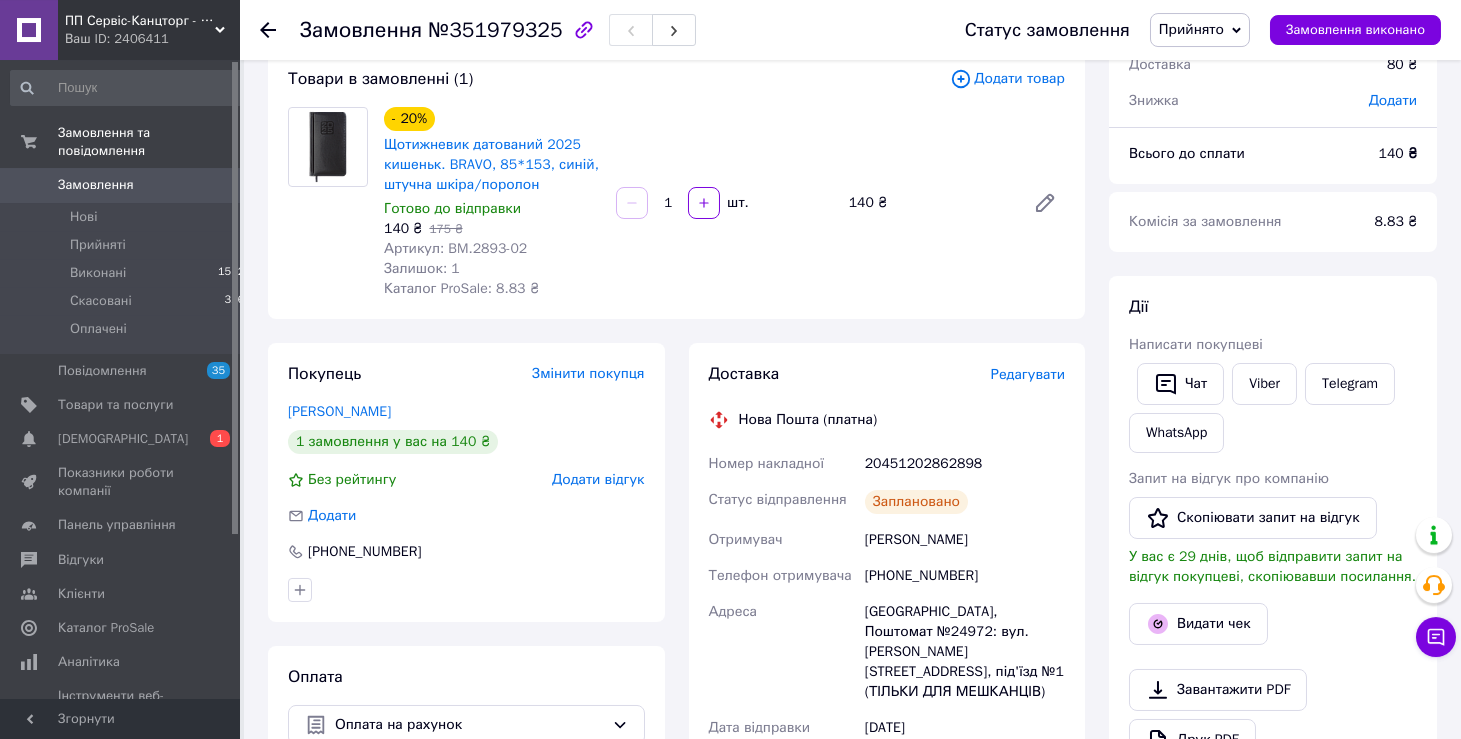scroll, scrollTop: 0, scrollLeft: 0, axis: both 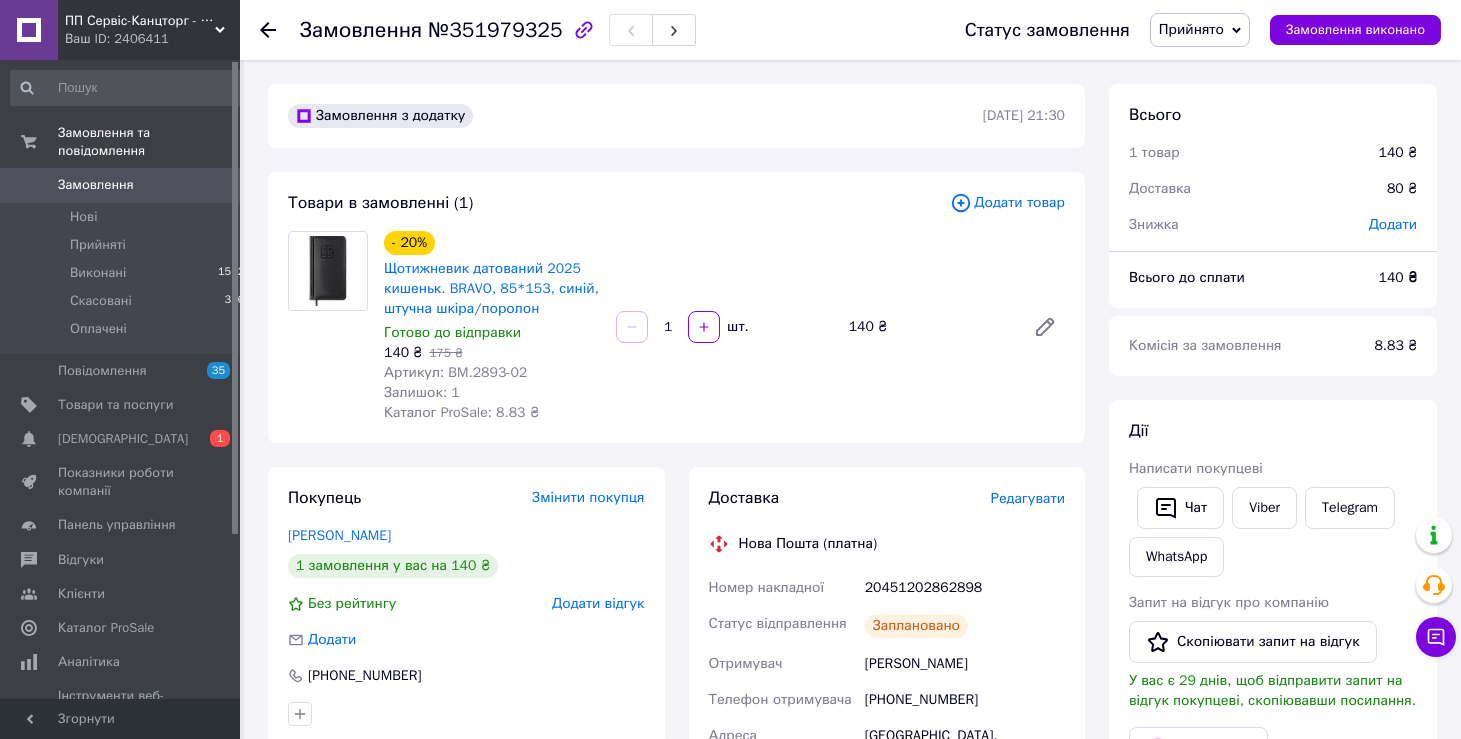 click 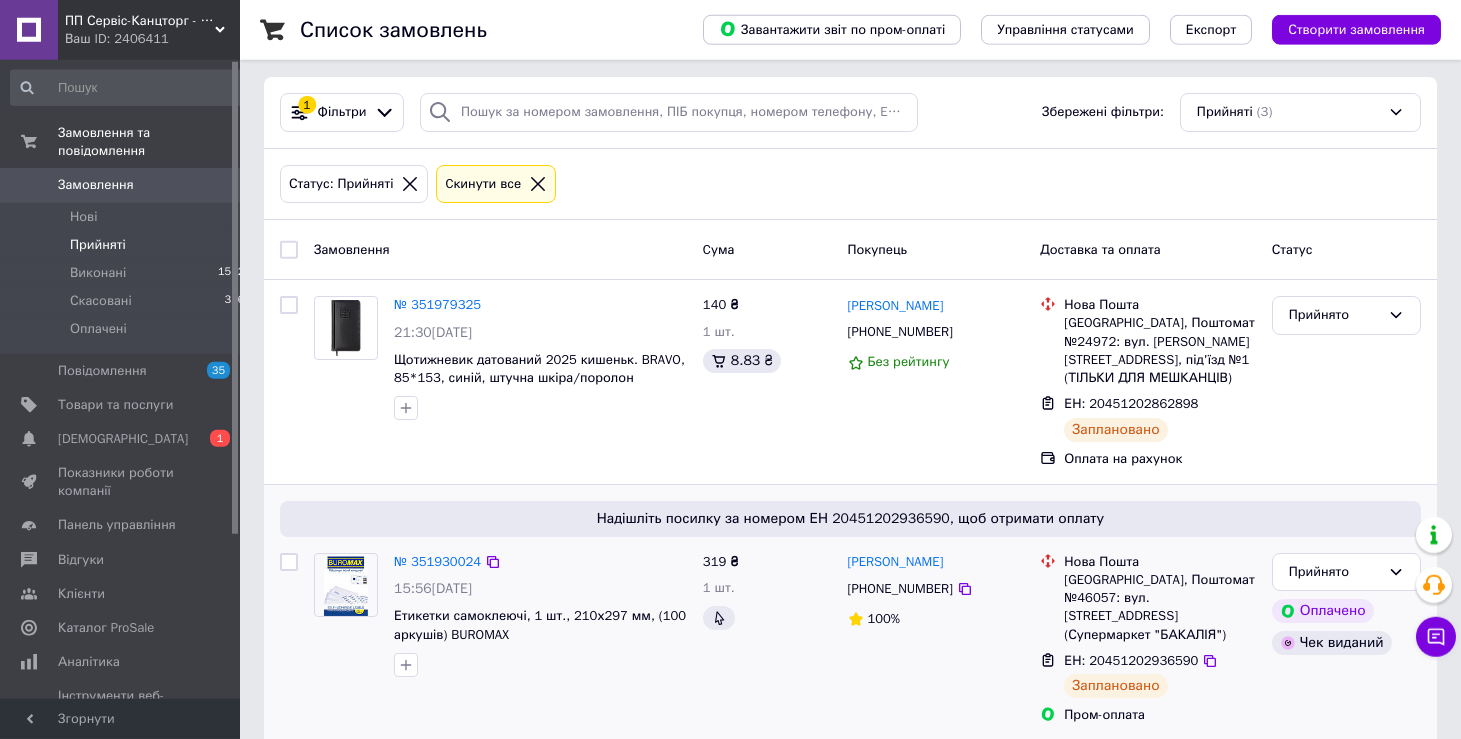 scroll, scrollTop: 0, scrollLeft: 0, axis: both 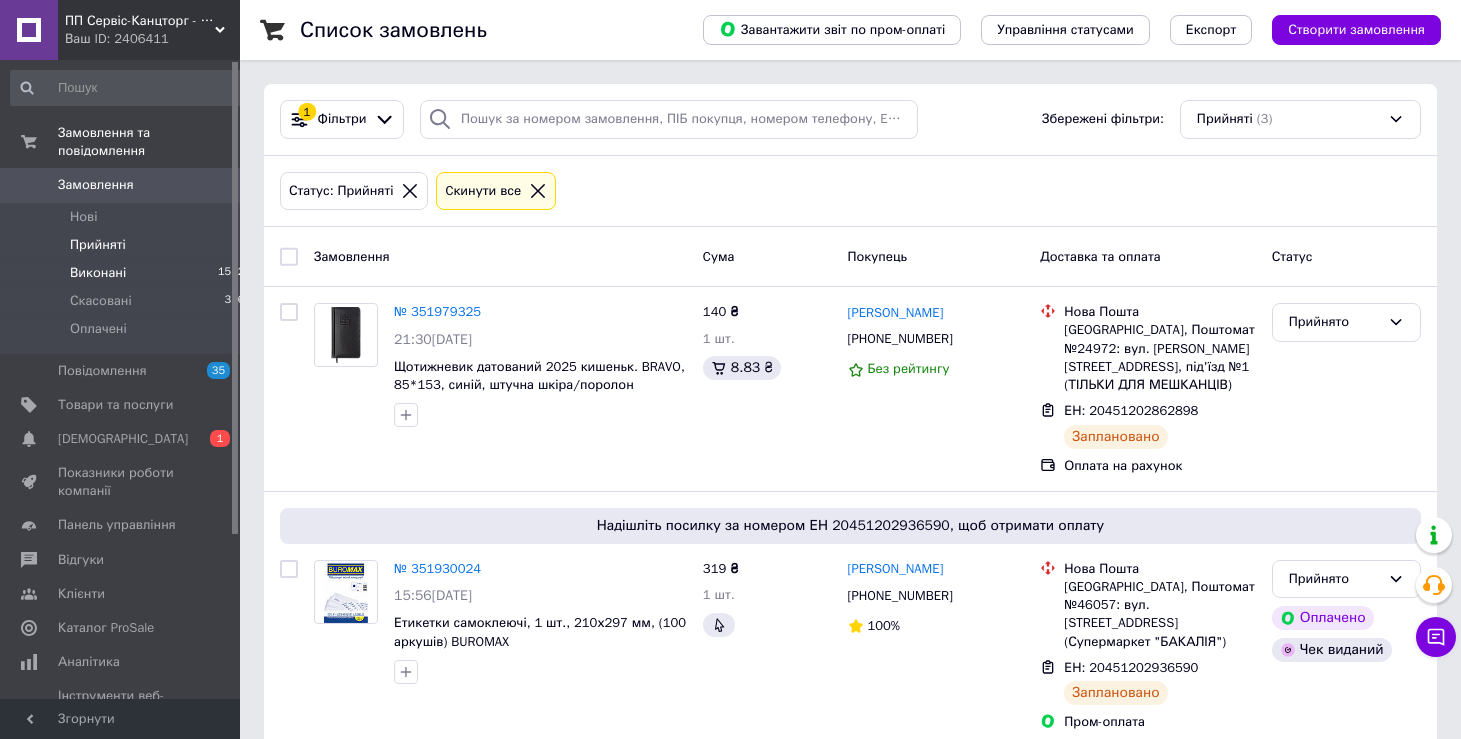 click on "Виконані" at bounding box center (98, 273) 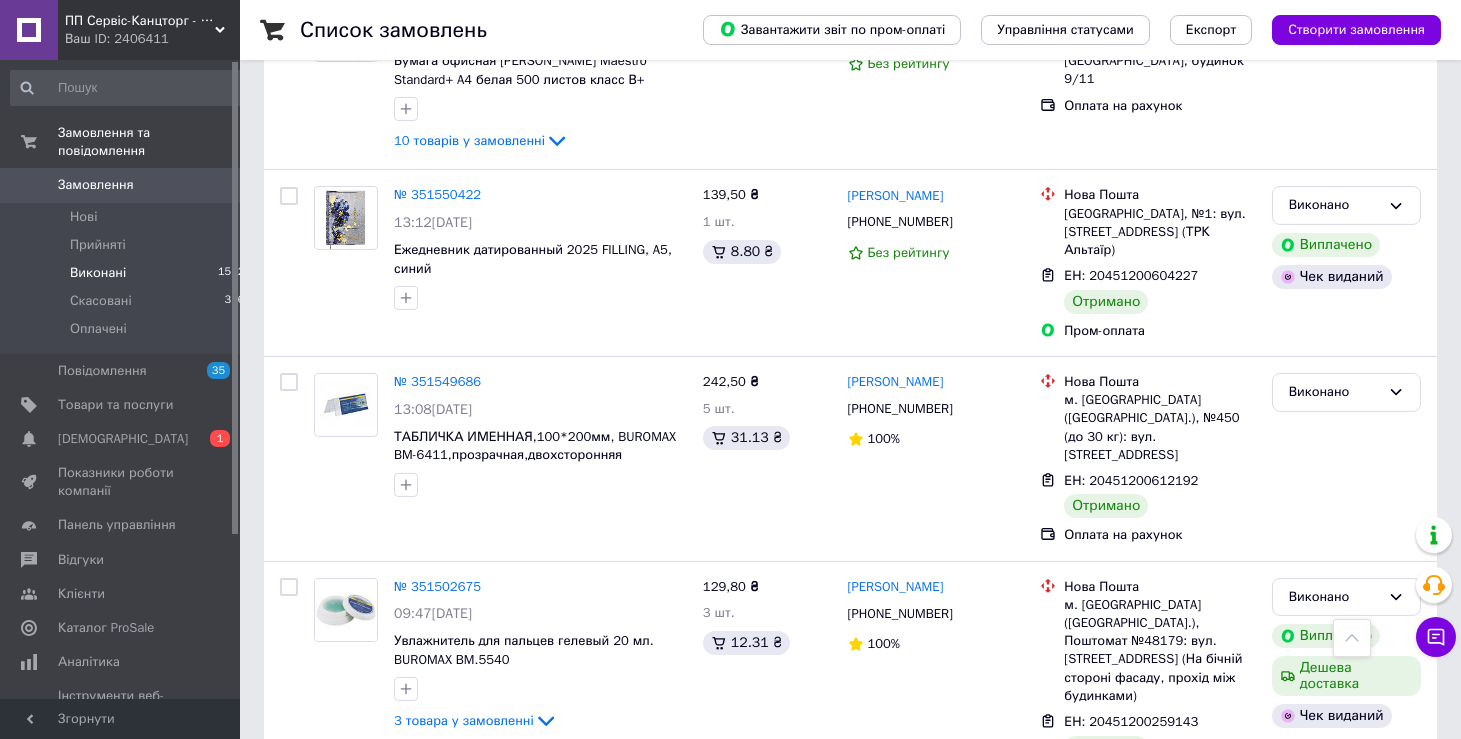 scroll, scrollTop: 3392, scrollLeft: 0, axis: vertical 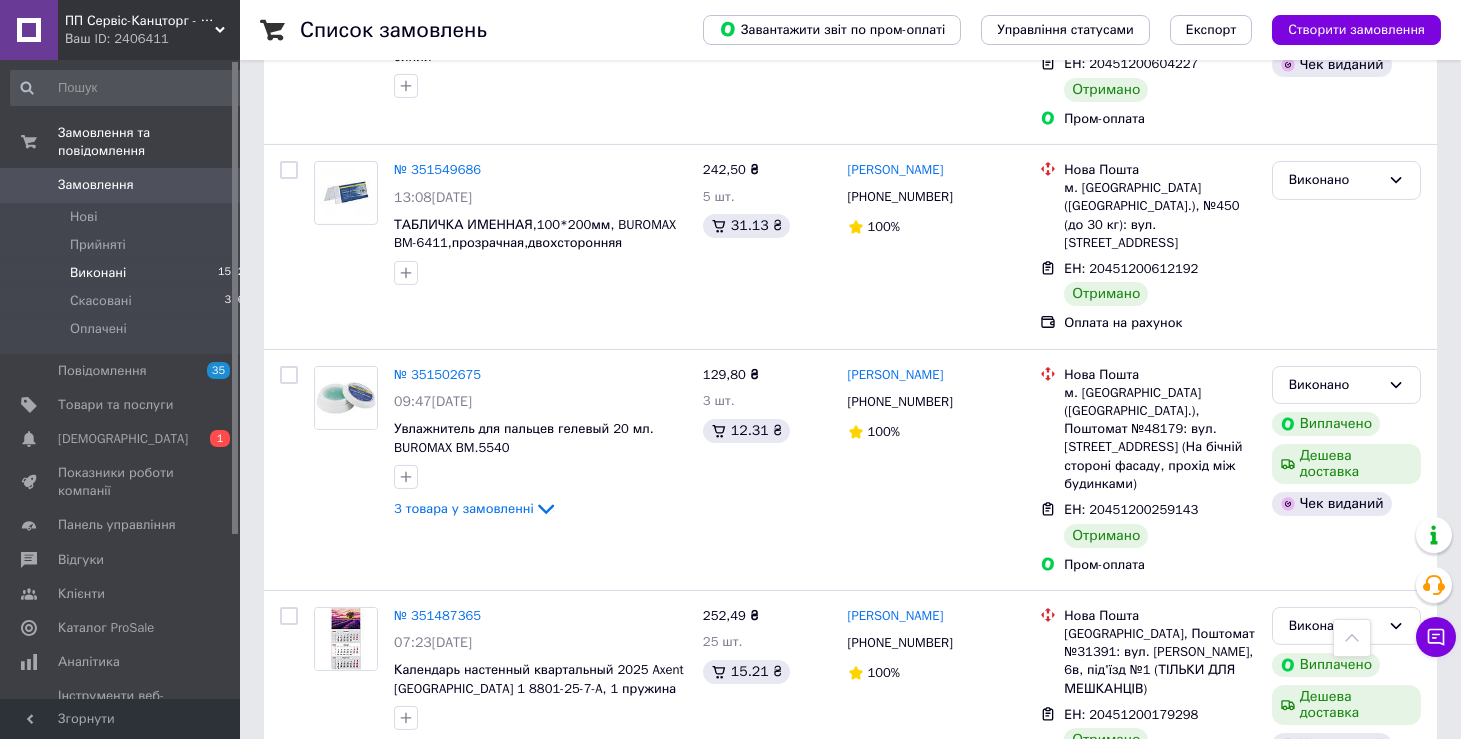 click on "2" at bounding box center (327, 1044) 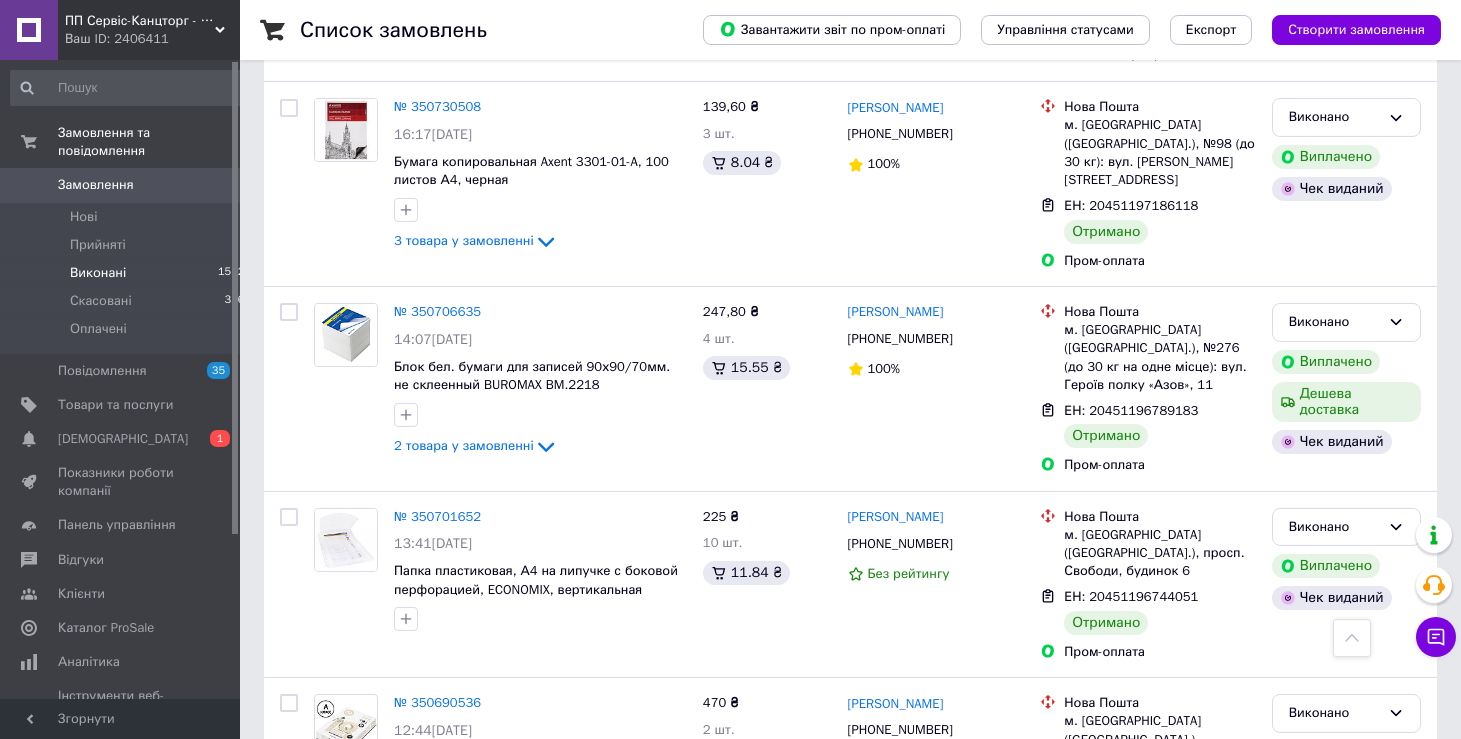scroll, scrollTop: 3383, scrollLeft: 0, axis: vertical 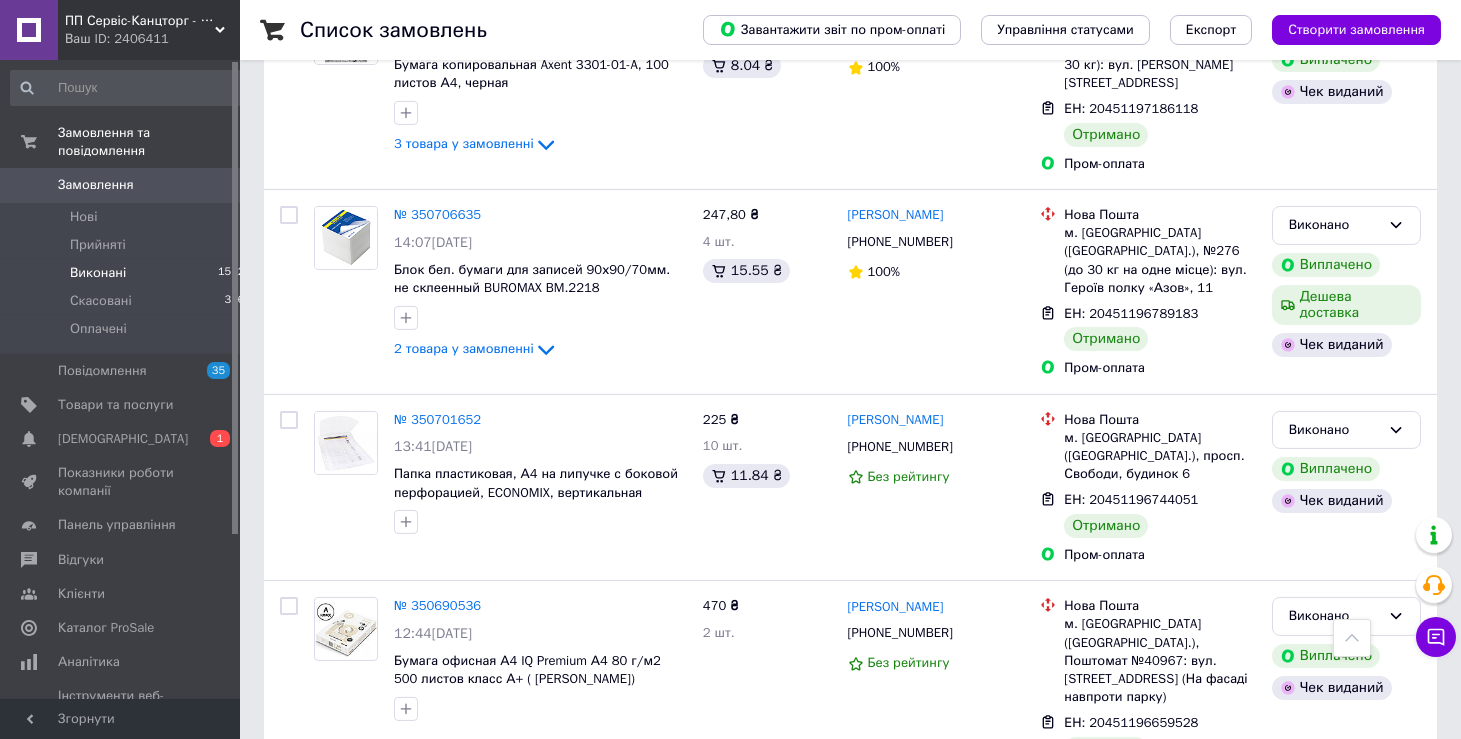 click on "1" at bounding box center (404, 848) 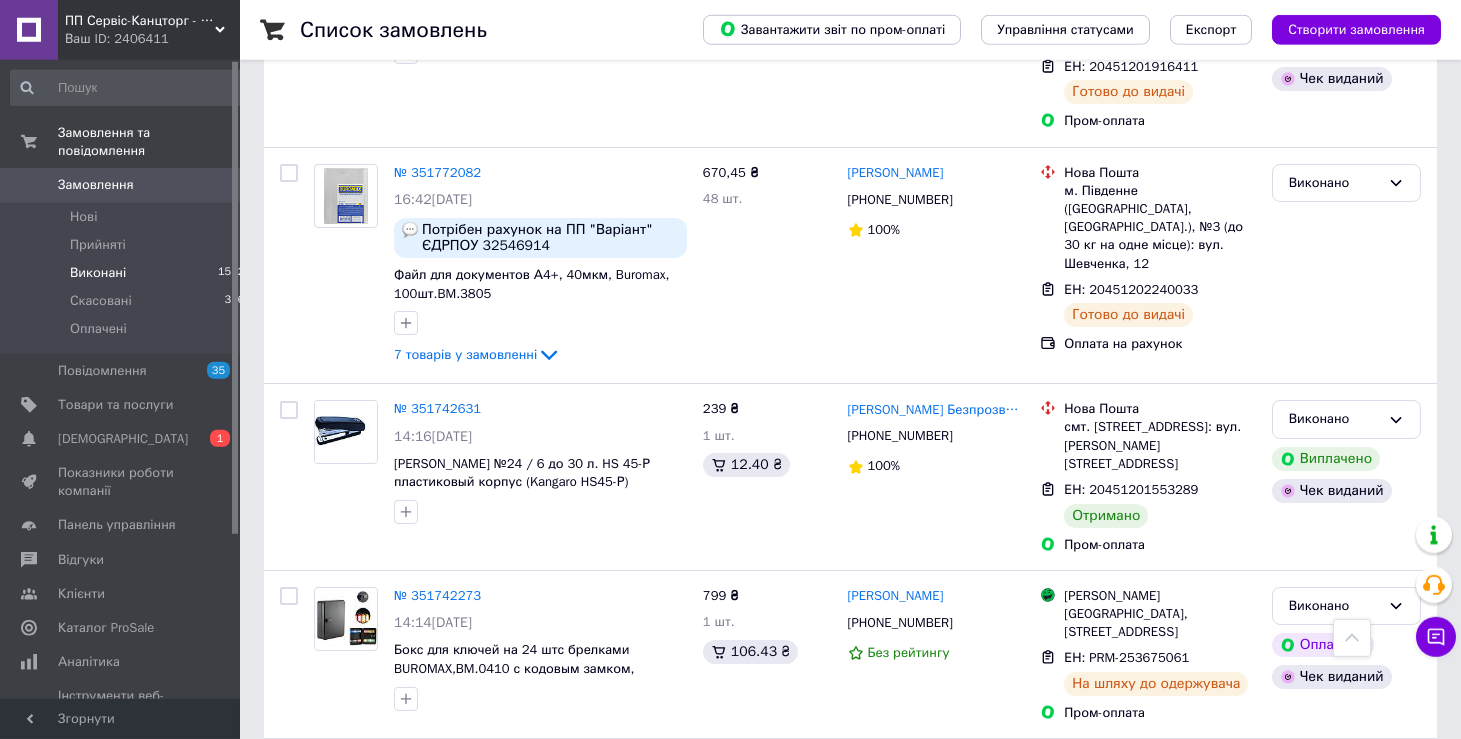 scroll, scrollTop: 1484, scrollLeft: 0, axis: vertical 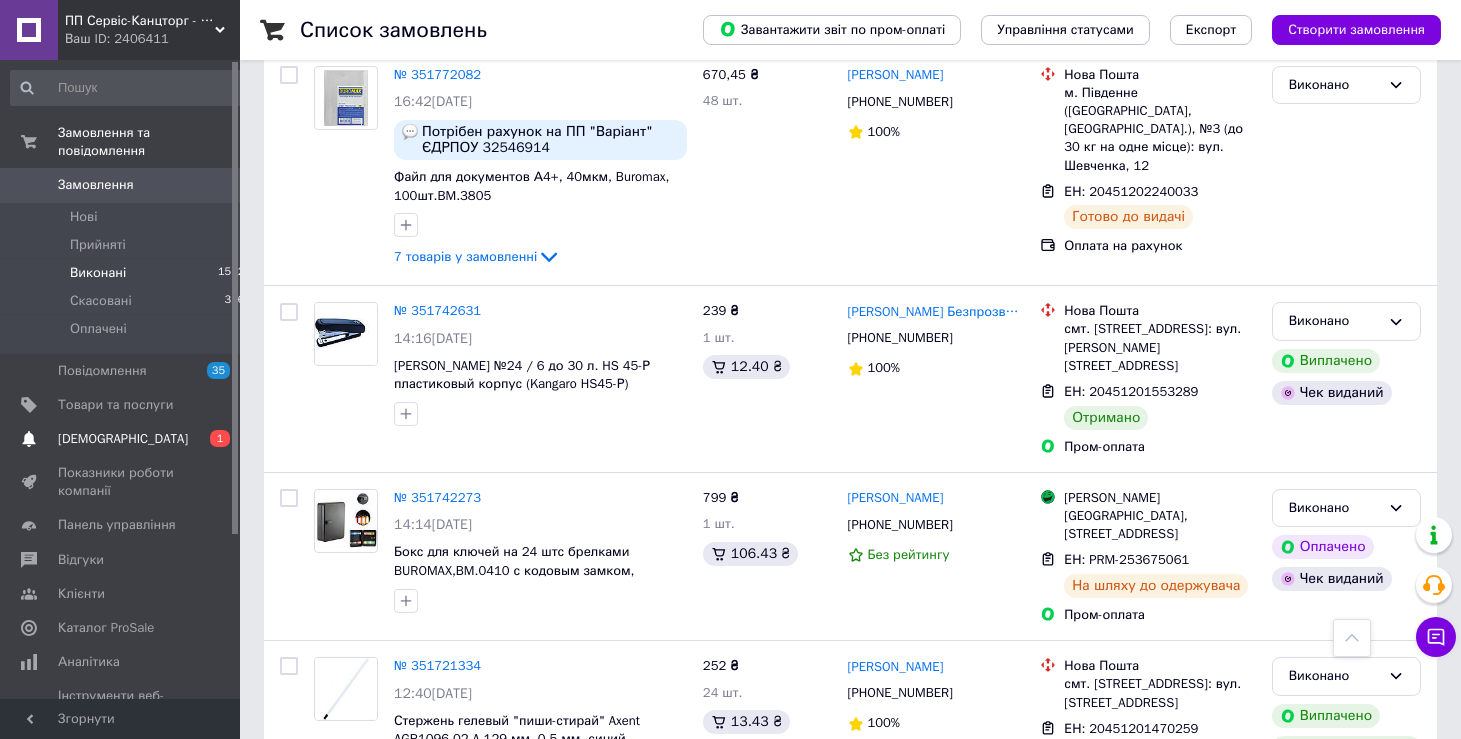 click on "[DEMOGRAPHIC_DATA]" at bounding box center (123, 439) 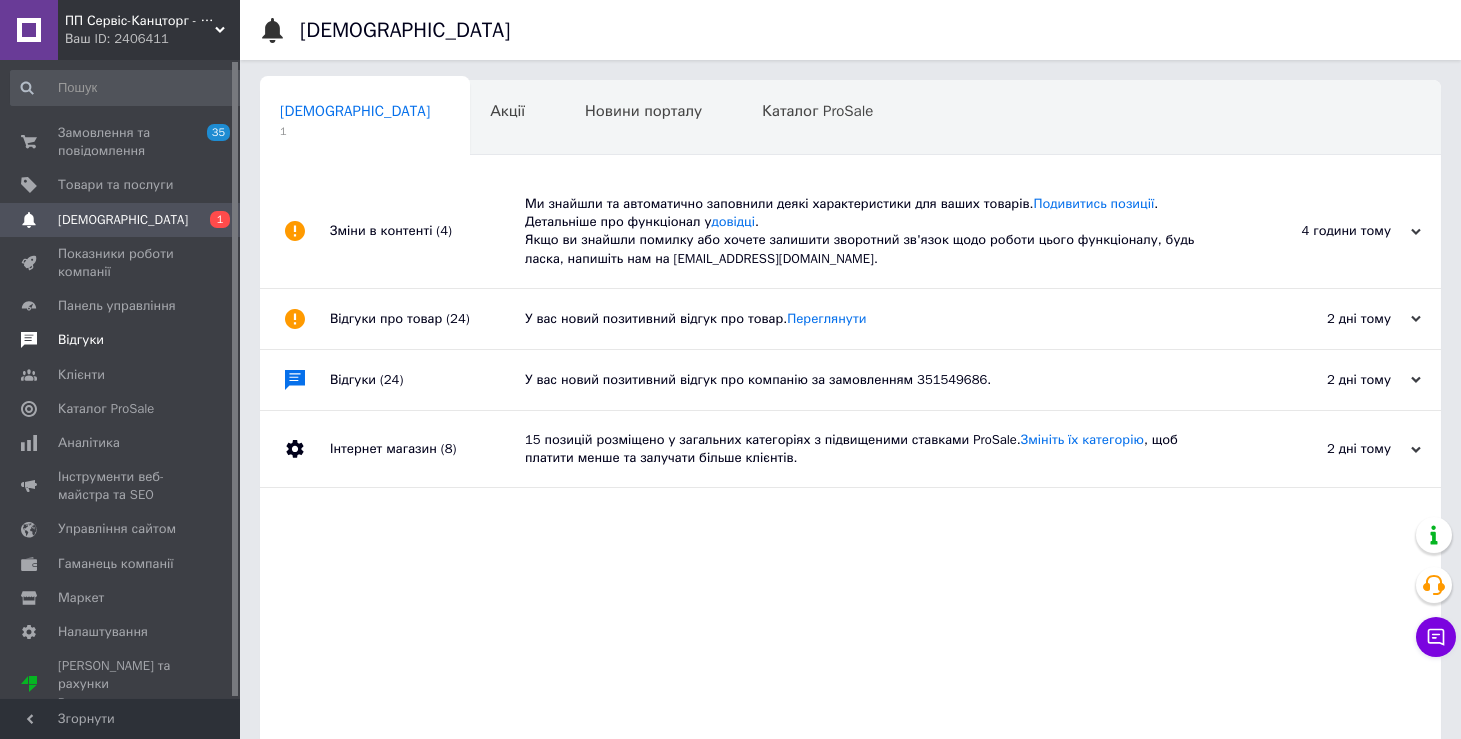 click on "Відгуки" at bounding box center [81, 340] 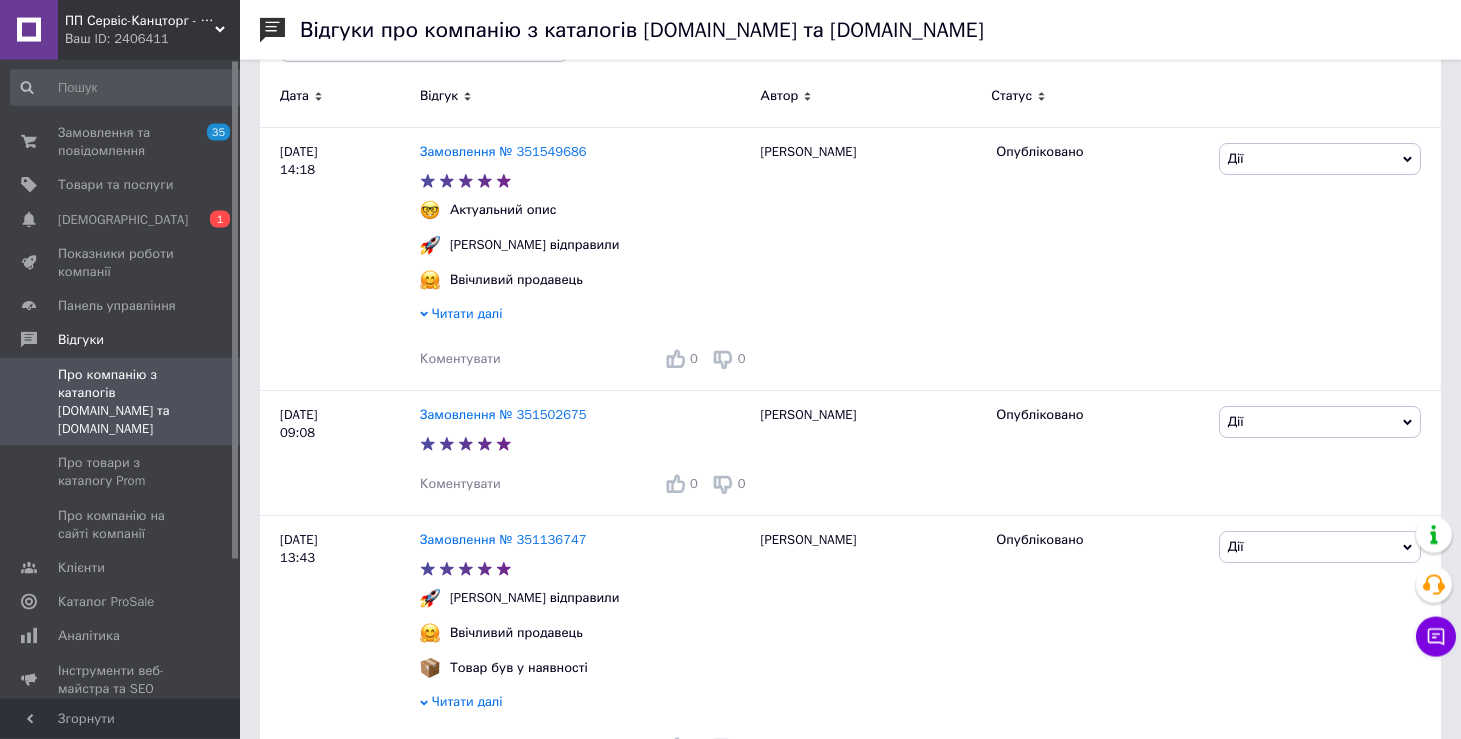 scroll, scrollTop: 424, scrollLeft: 0, axis: vertical 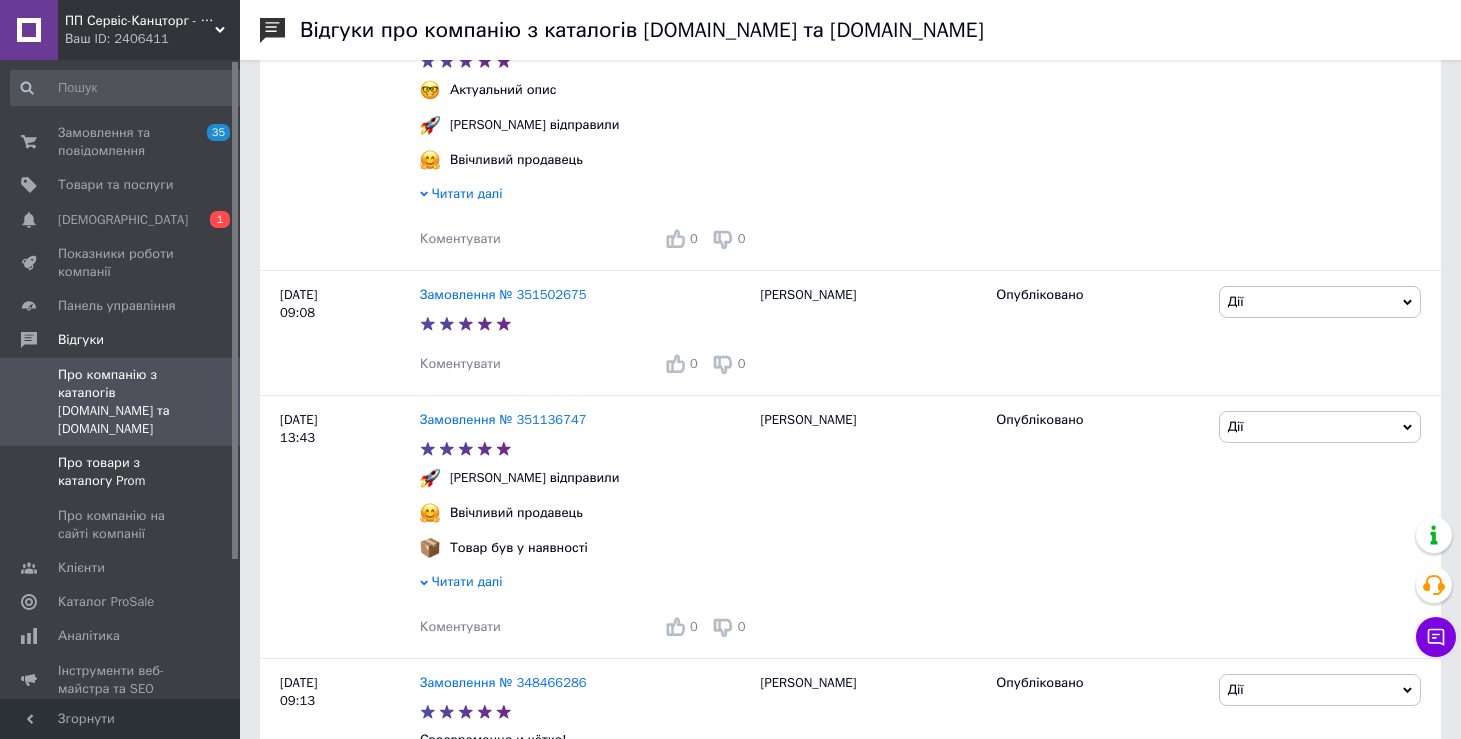 click on "Про товари з каталогу Prom" at bounding box center [121, 472] 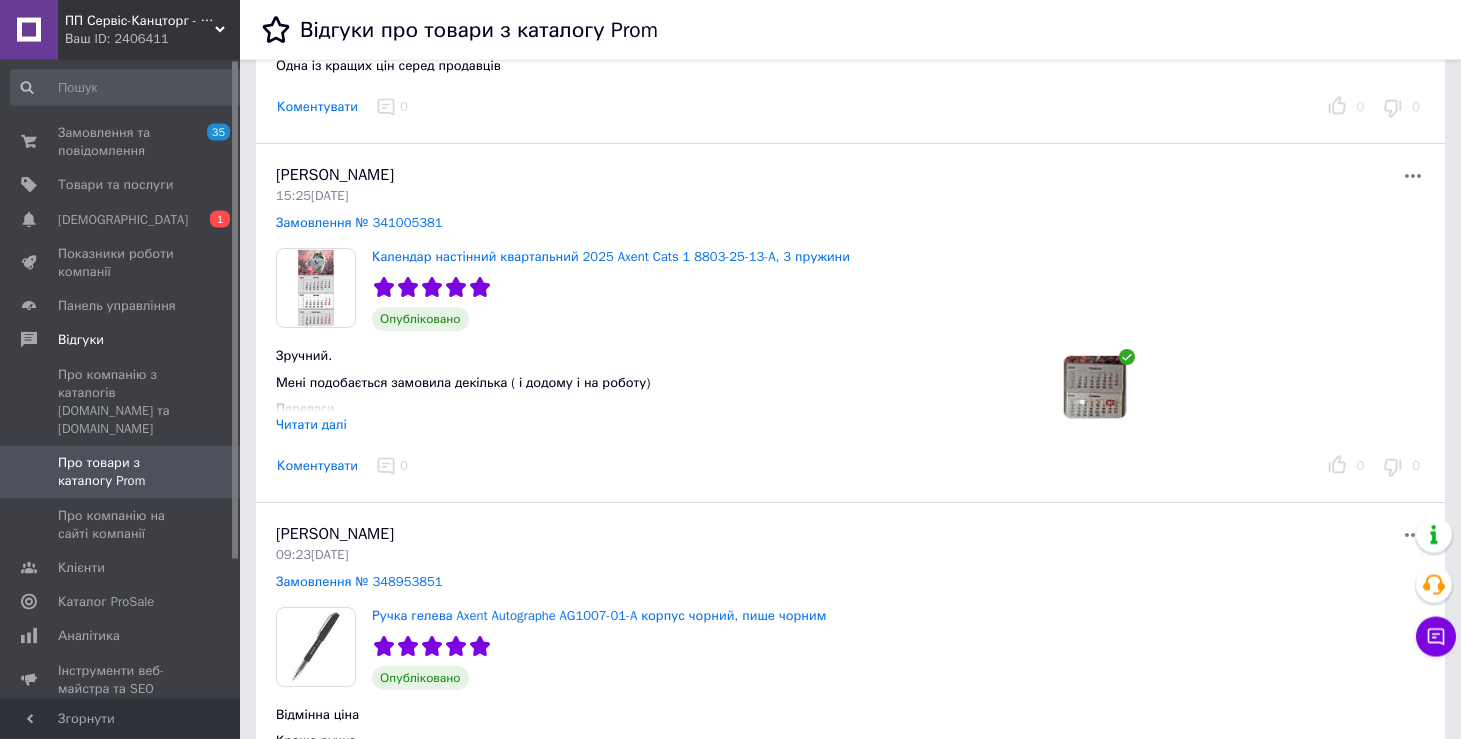scroll, scrollTop: 636, scrollLeft: 0, axis: vertical 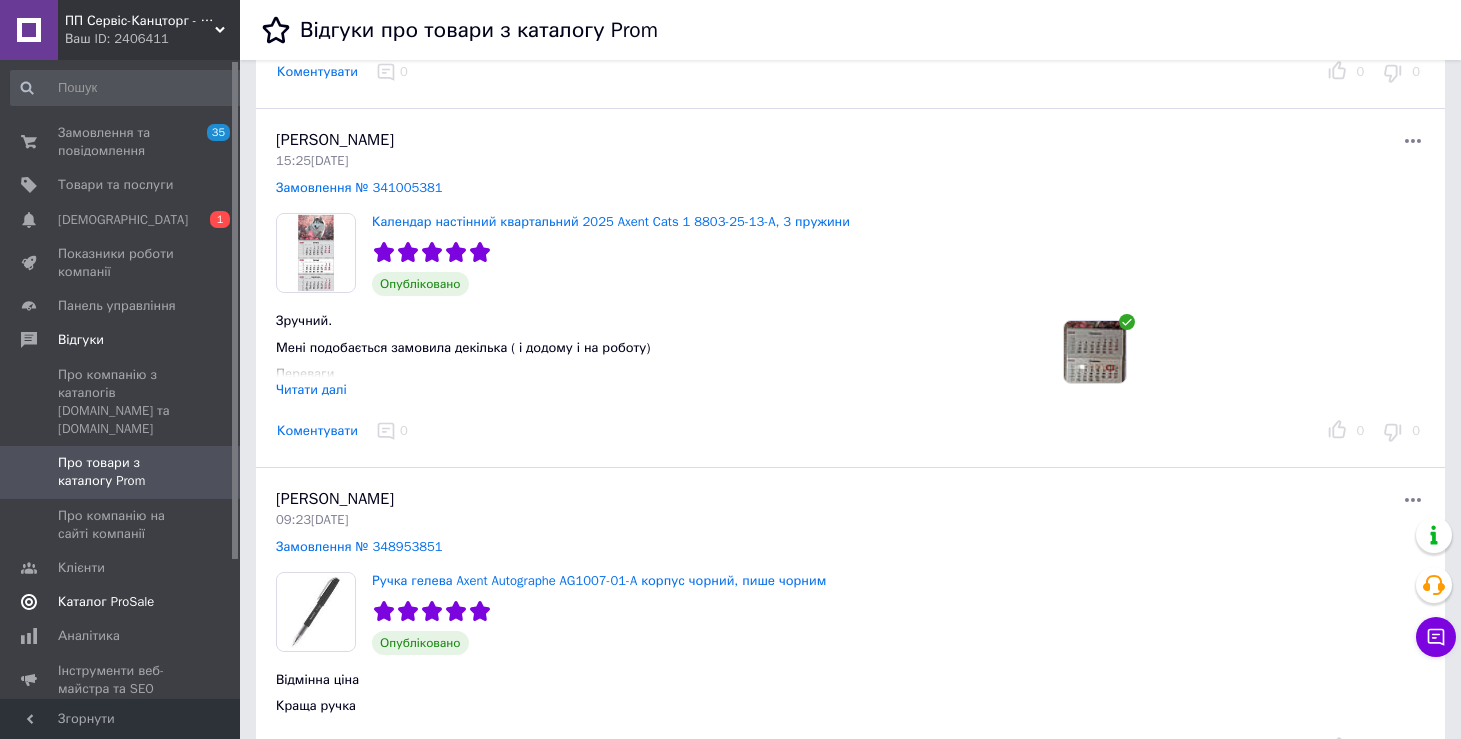 click on "Каталог ProSale" at bounding box center (131, 602) 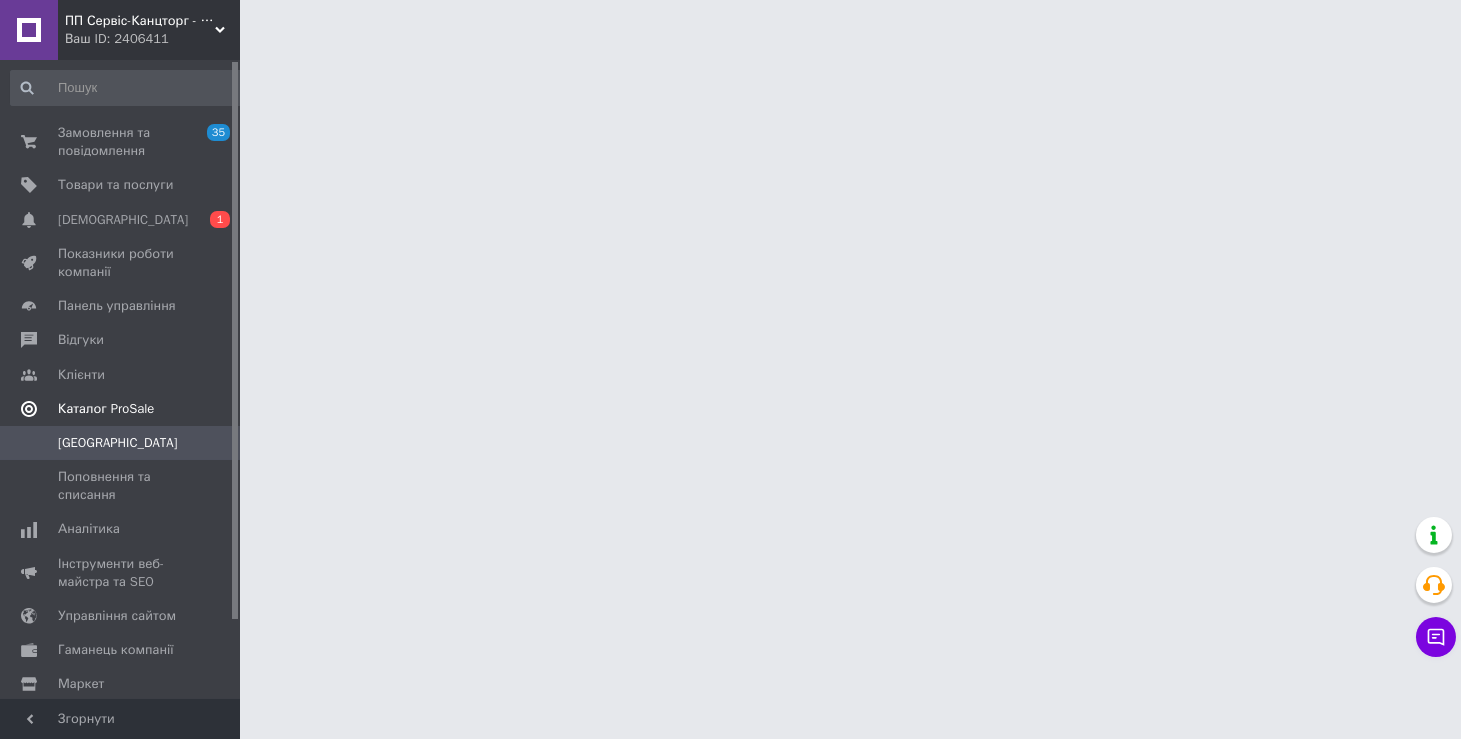 scroll, scrollTop: 0, scrollLeft: 0, axis: both 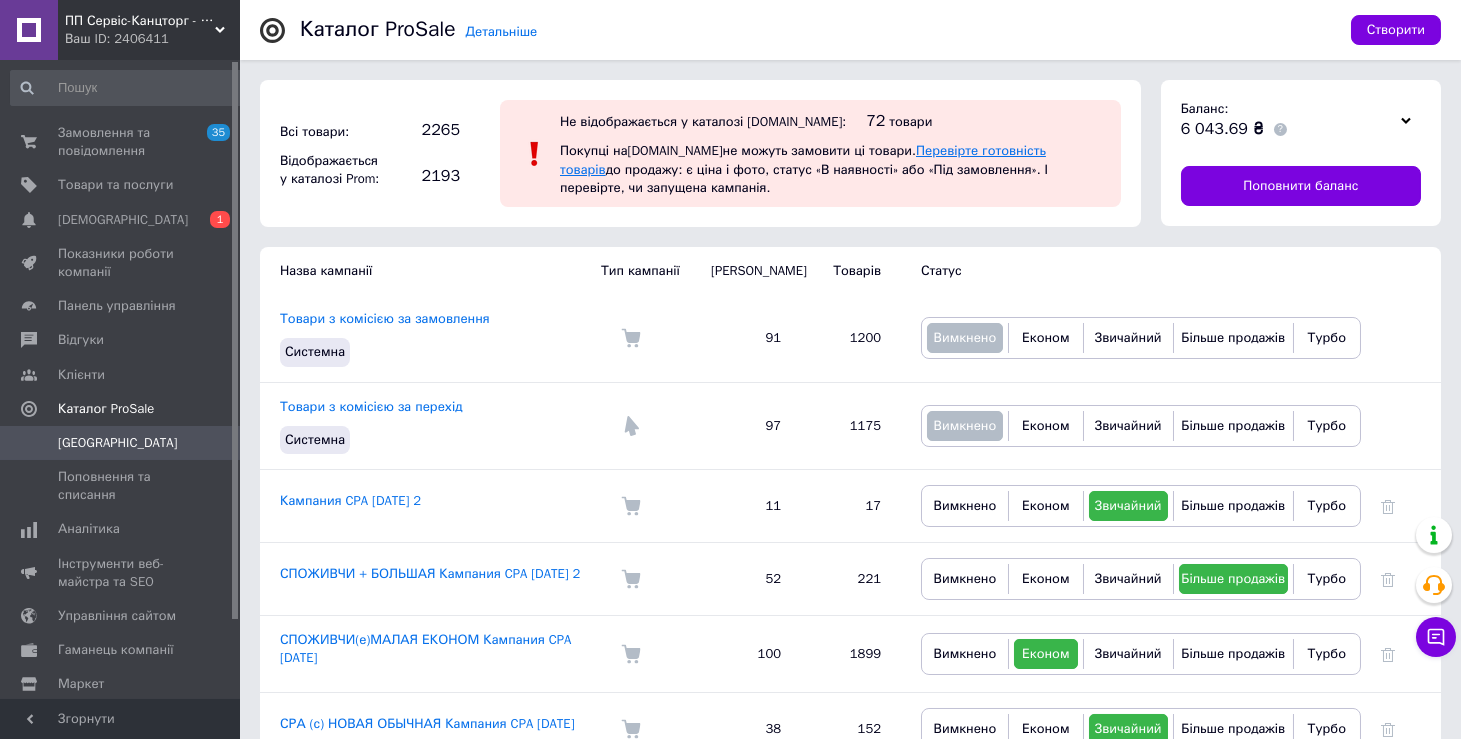 click on "Перевірте готовність товарів" at bounding box center (803, 159) 